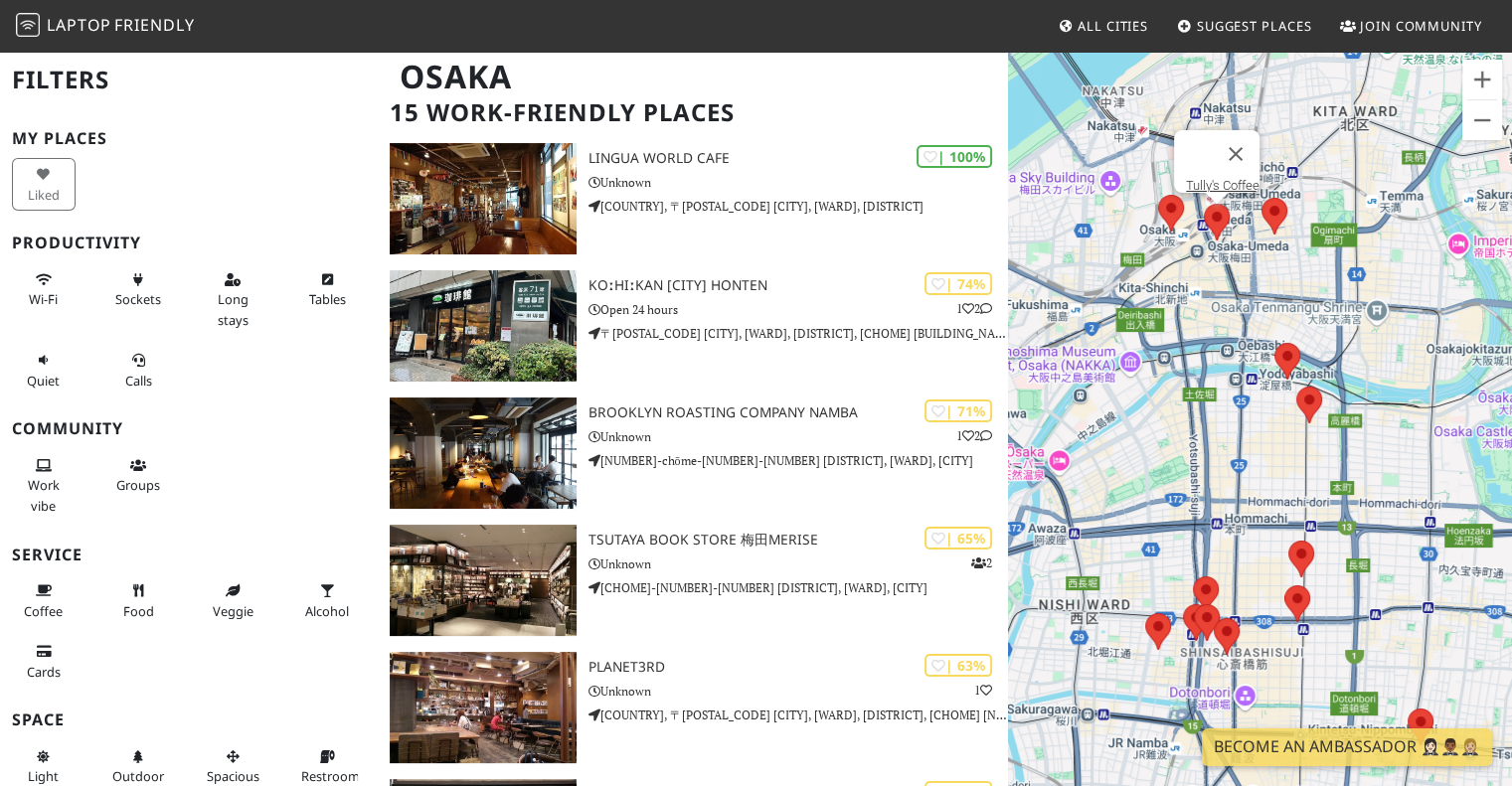 scroll, scrollTop: 0, scrollLeft: 0, axis: both 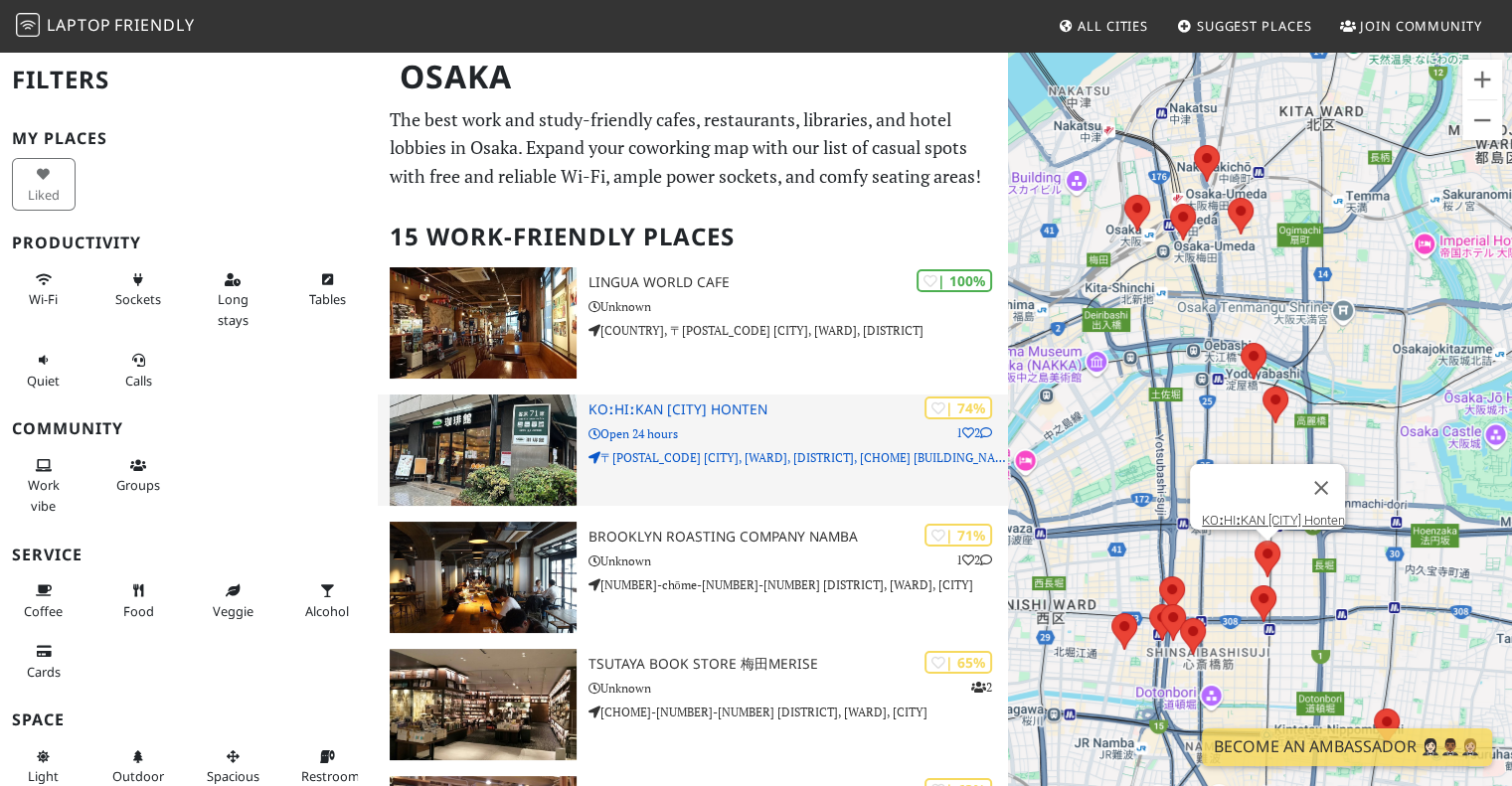 click at bounding box center [986, 433] 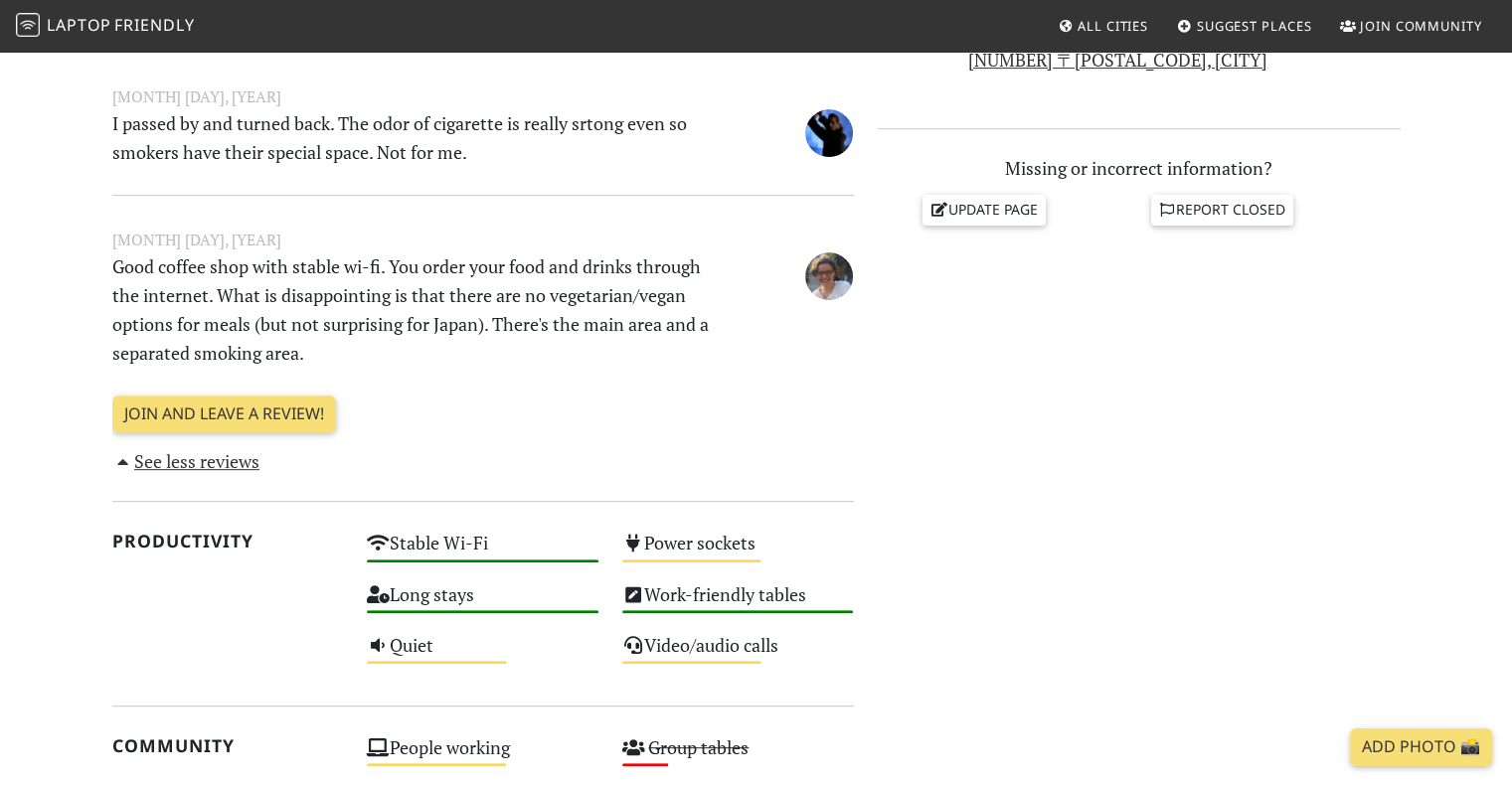 scroll, scrollTop: 696, scrollLeft: 0, axis: vertical 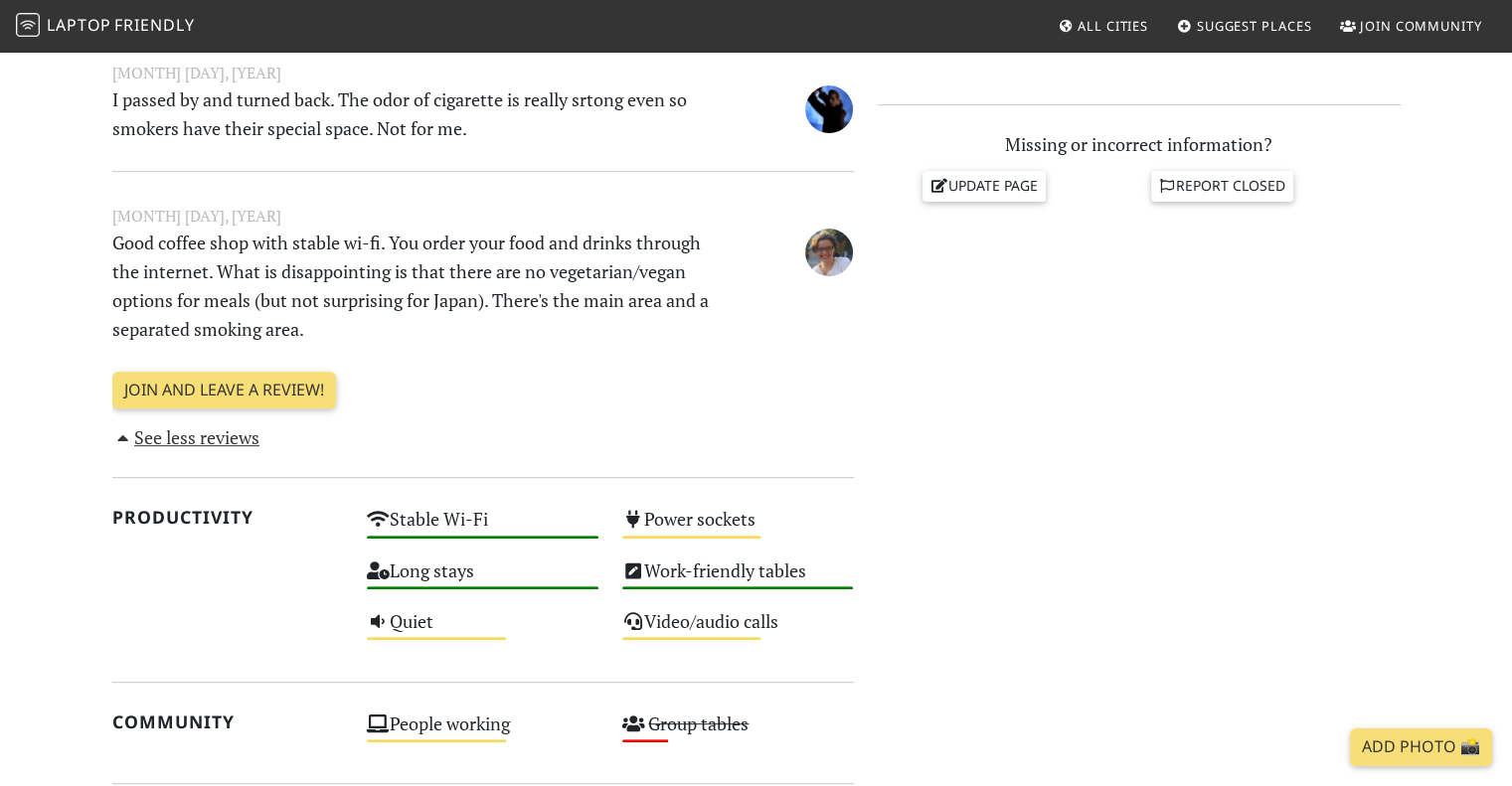 drag, startPoint x: 706, startPoint y: 213, endPoint x: 718, endPoint y: 199, distance: 18.439089 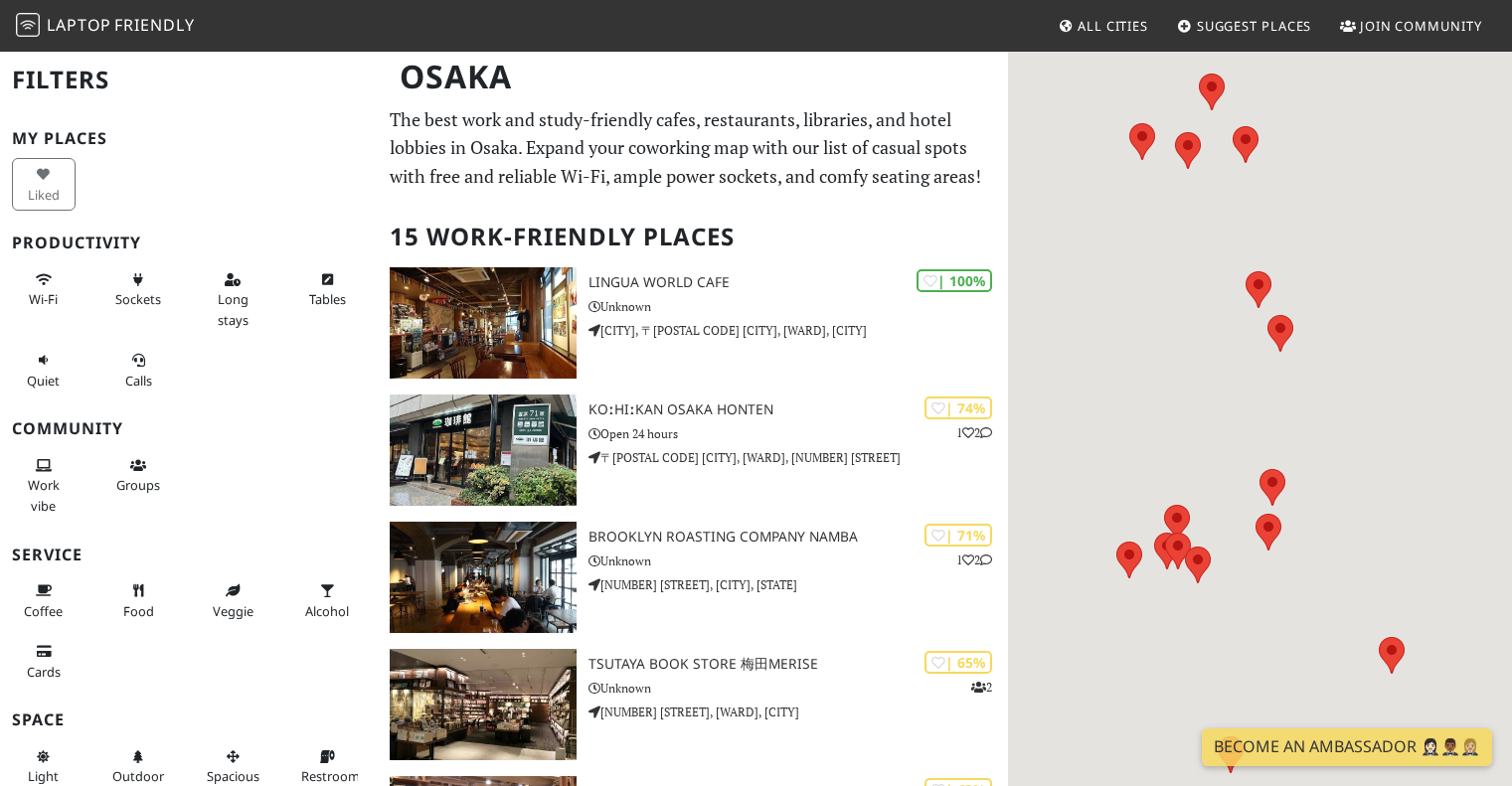 scroll, scrollTop: 0, scrollLeft: 0, axis: both 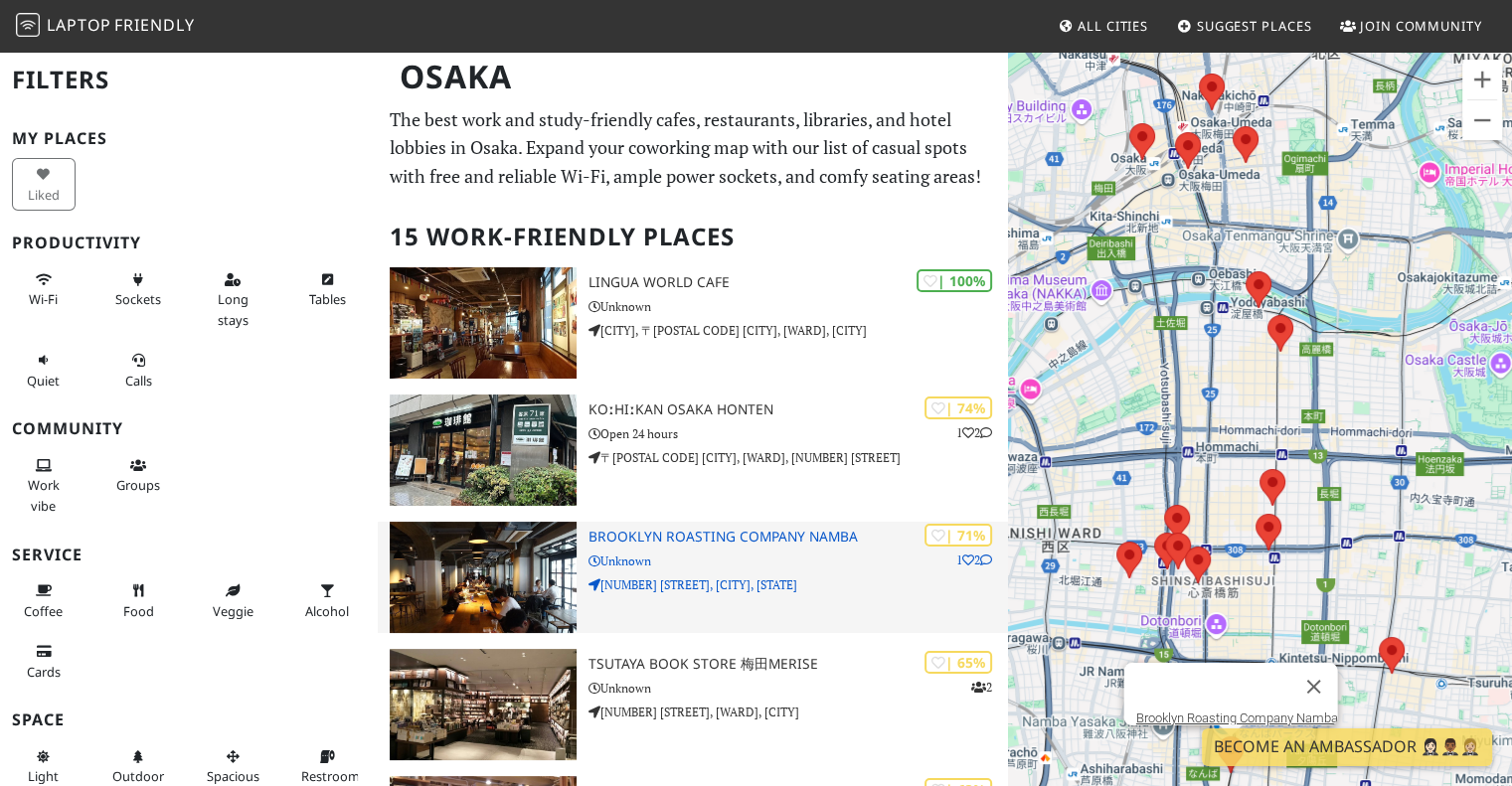 click on "Brooklyn Roasting Company Namba" at bounding box center (798, 537) 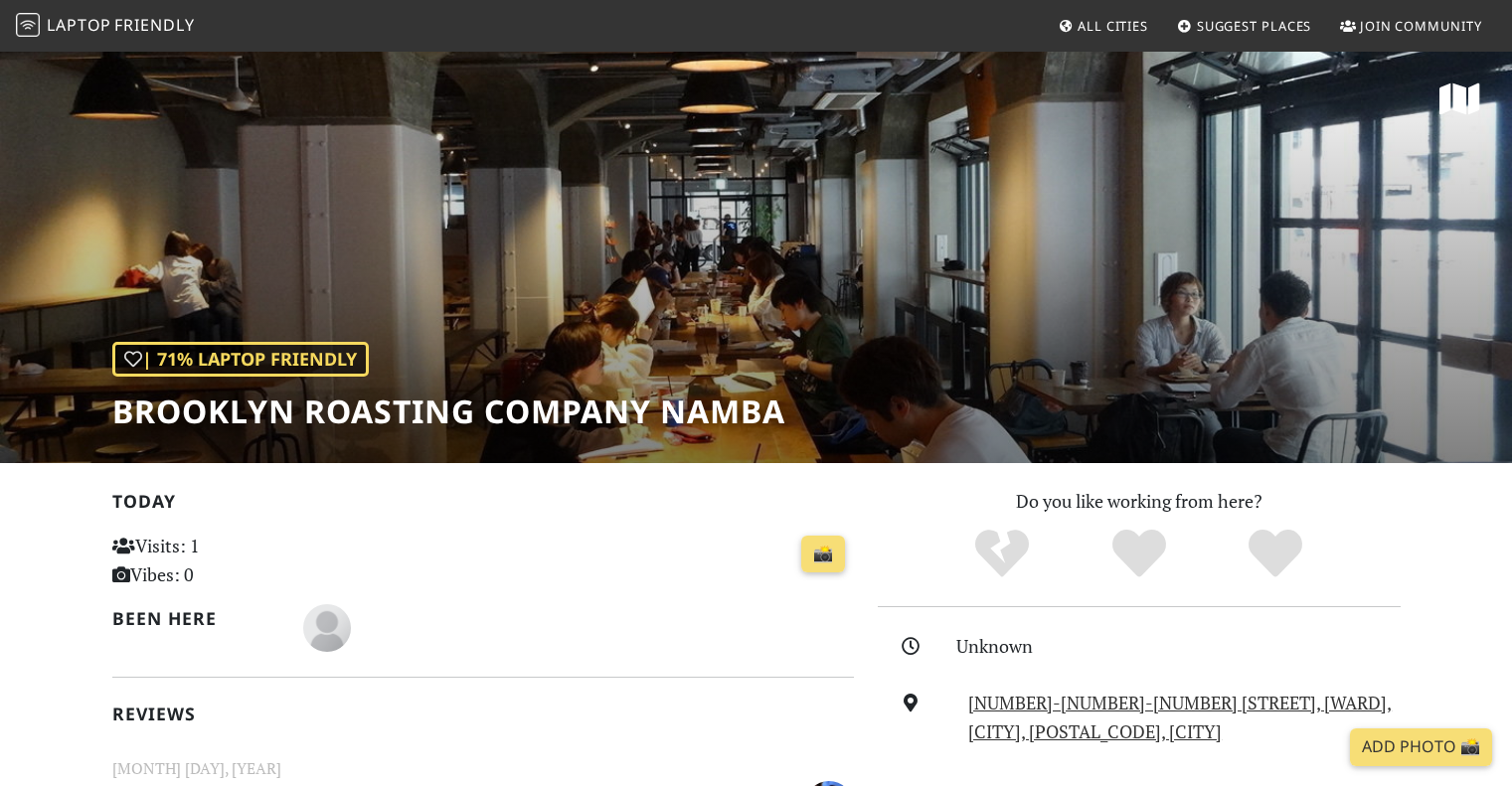 scroll, scrollTop: 596, scrollLeft: 0, axis: vertical 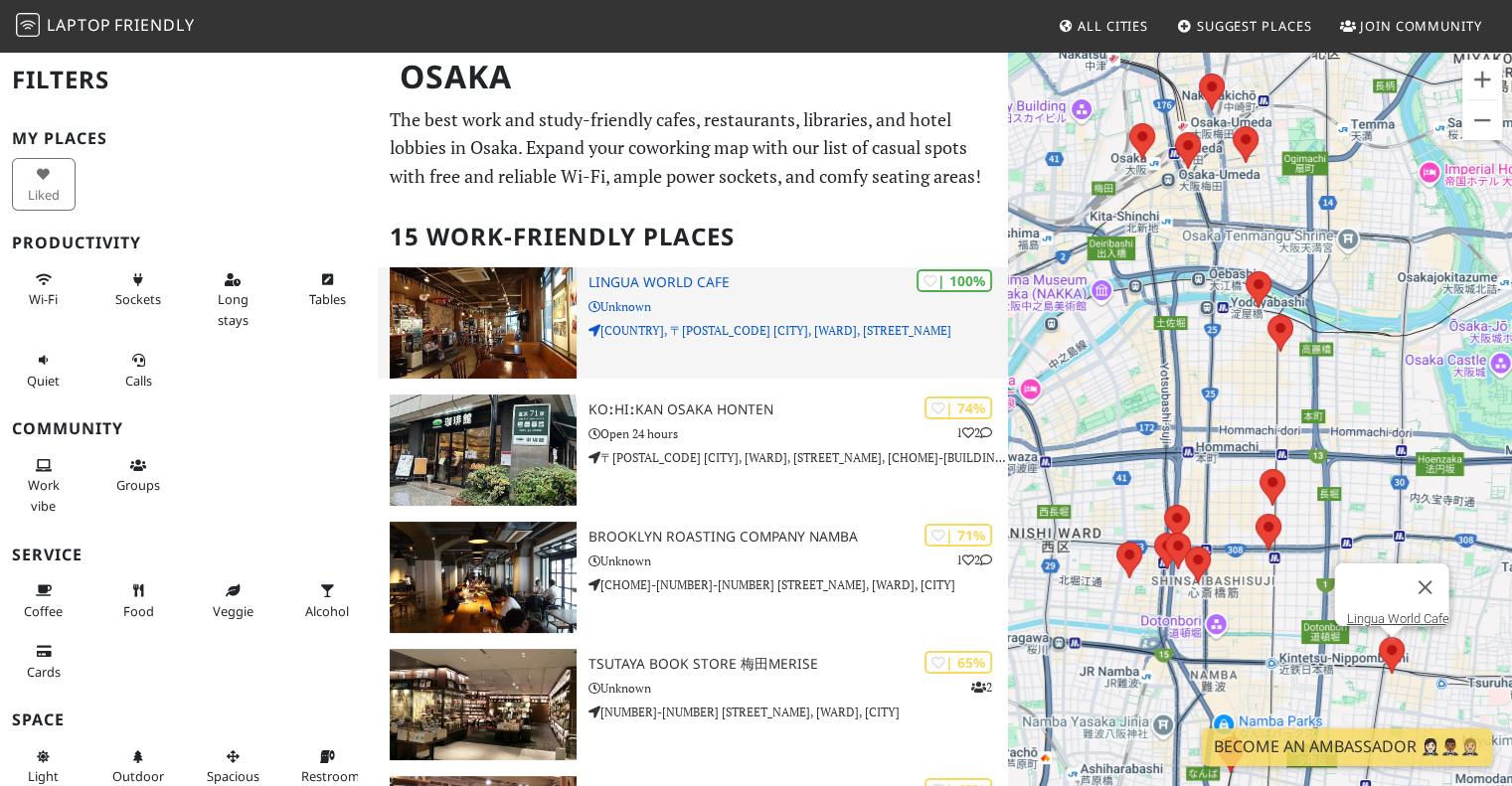 click on "Unknown" at bounding box center (798, 306) 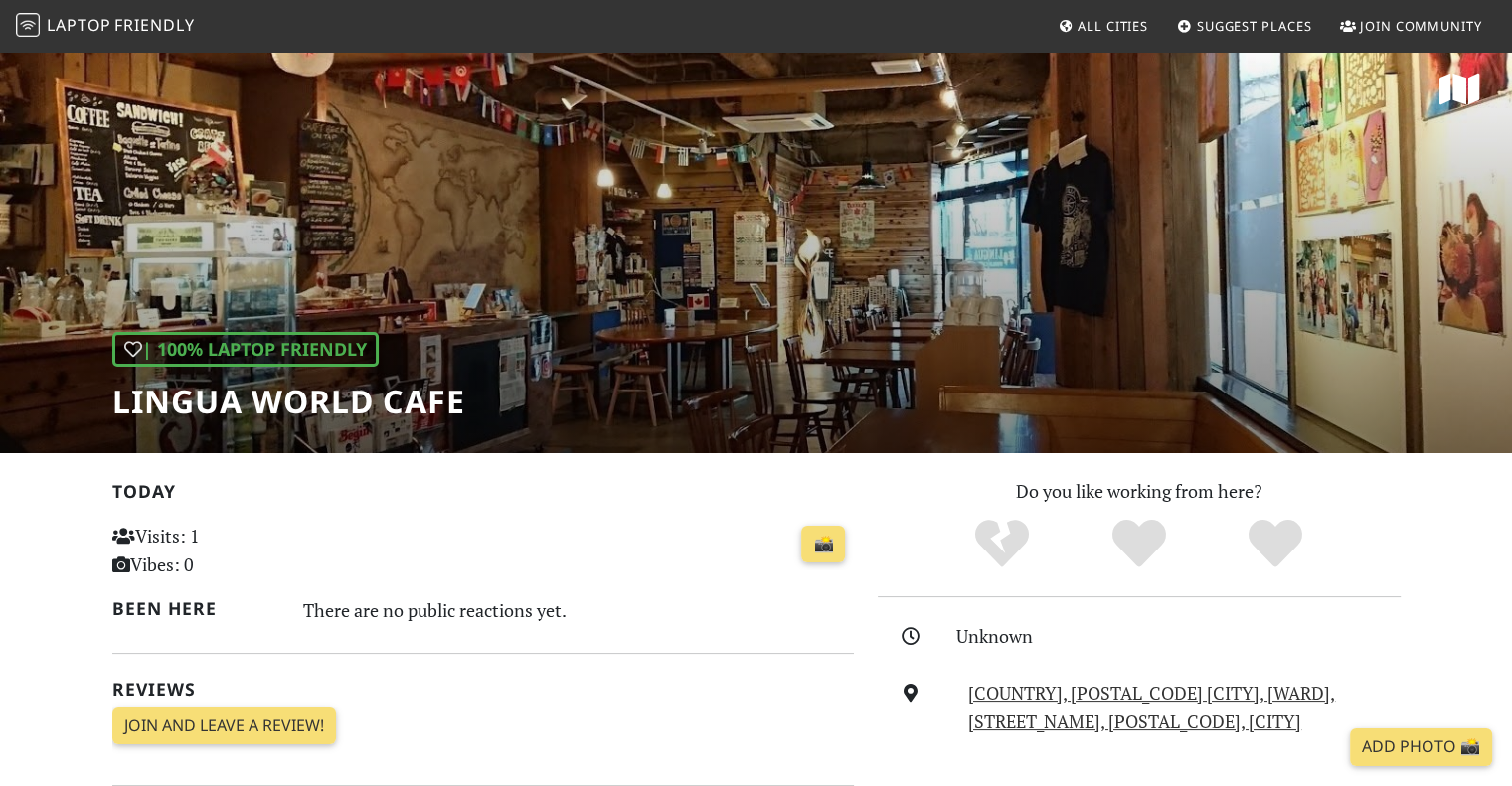 scroll, scrollTop: 0, scrollLeft: 0, axis: both 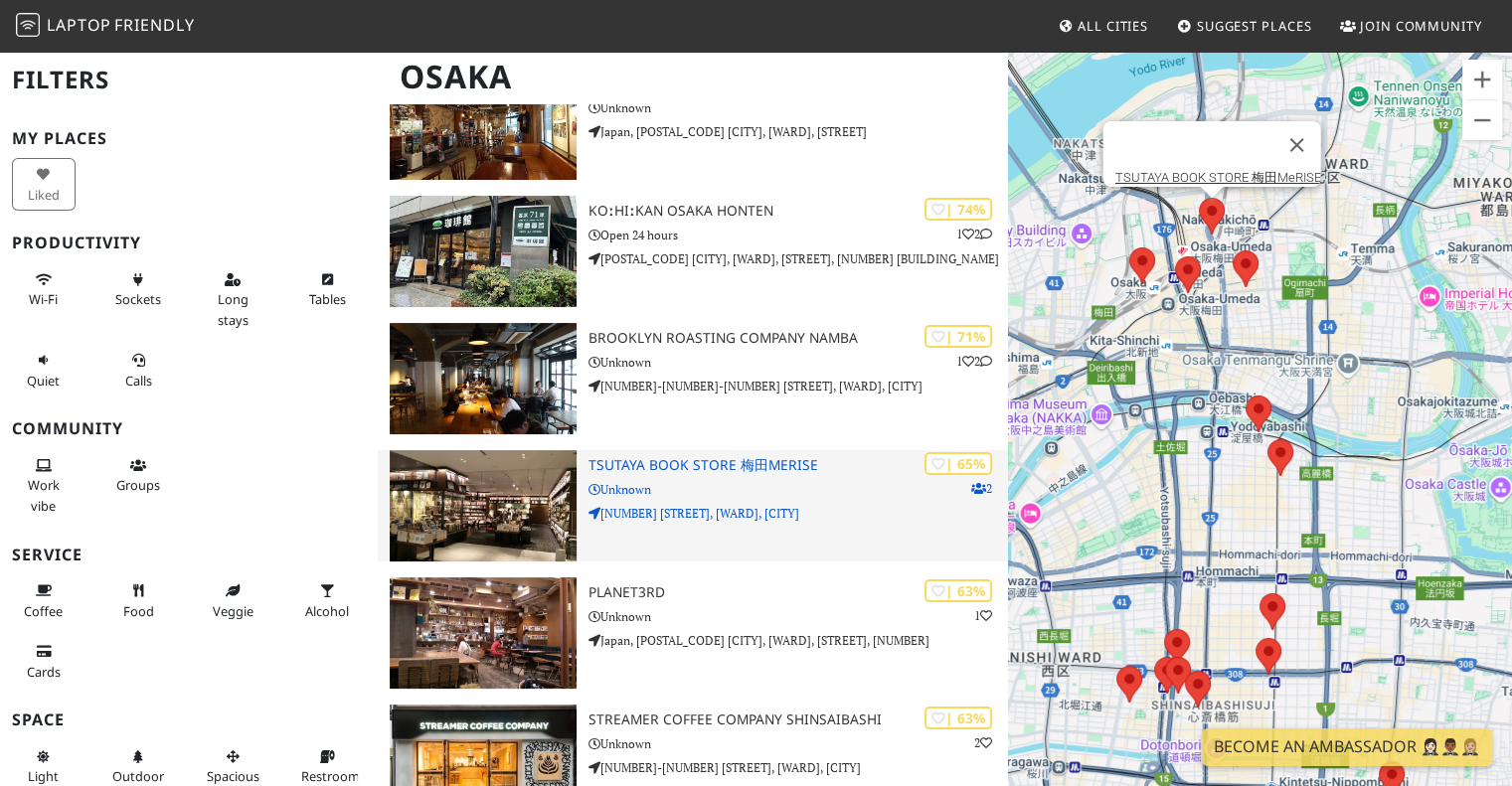 click on "TSUTAYA BOOK STORE 梅田MeRISE" at bounding box center (798, 465) 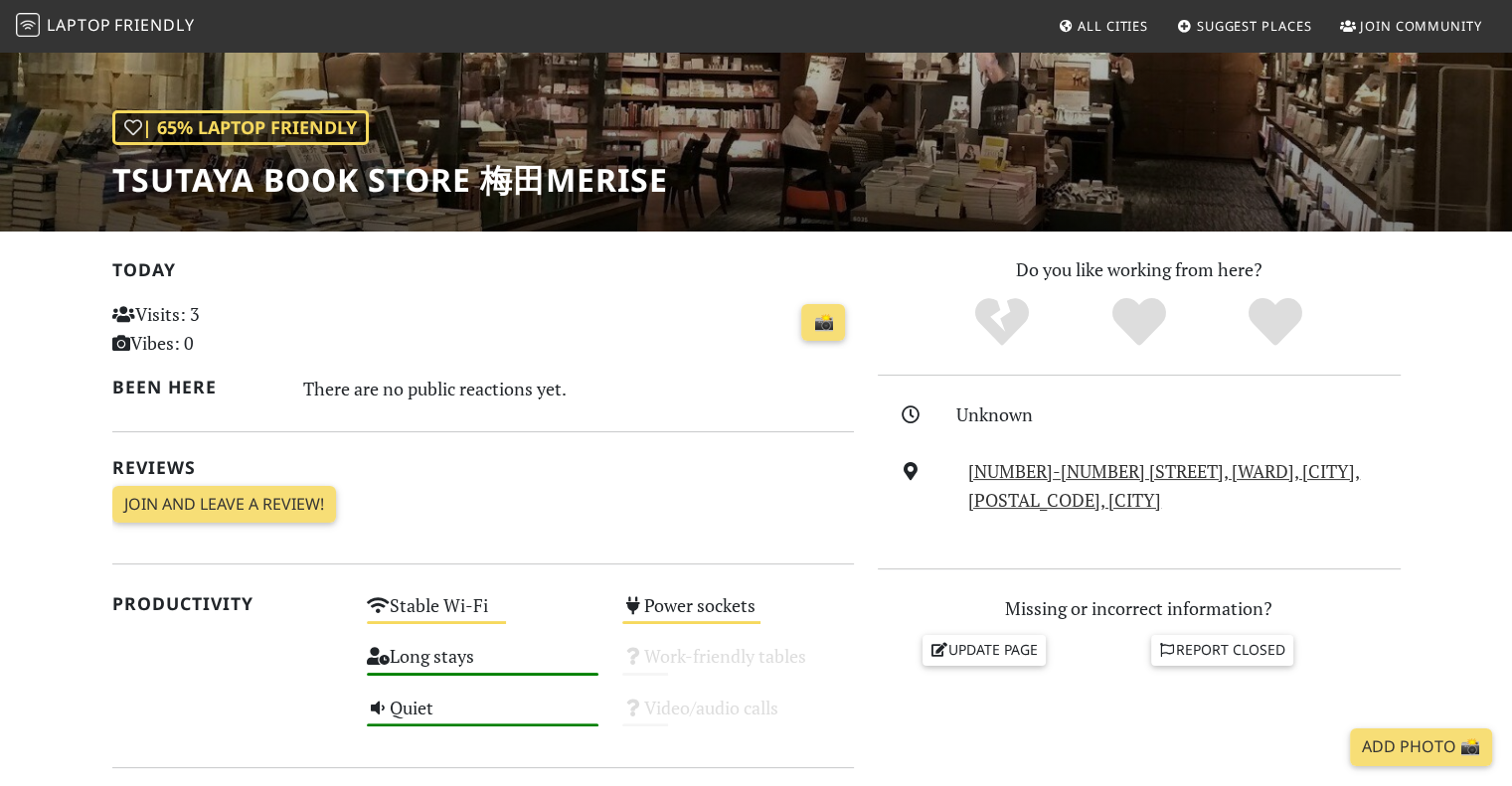 scroll, scrollTop: 195, scrollLeft: 0, axis: vertical 